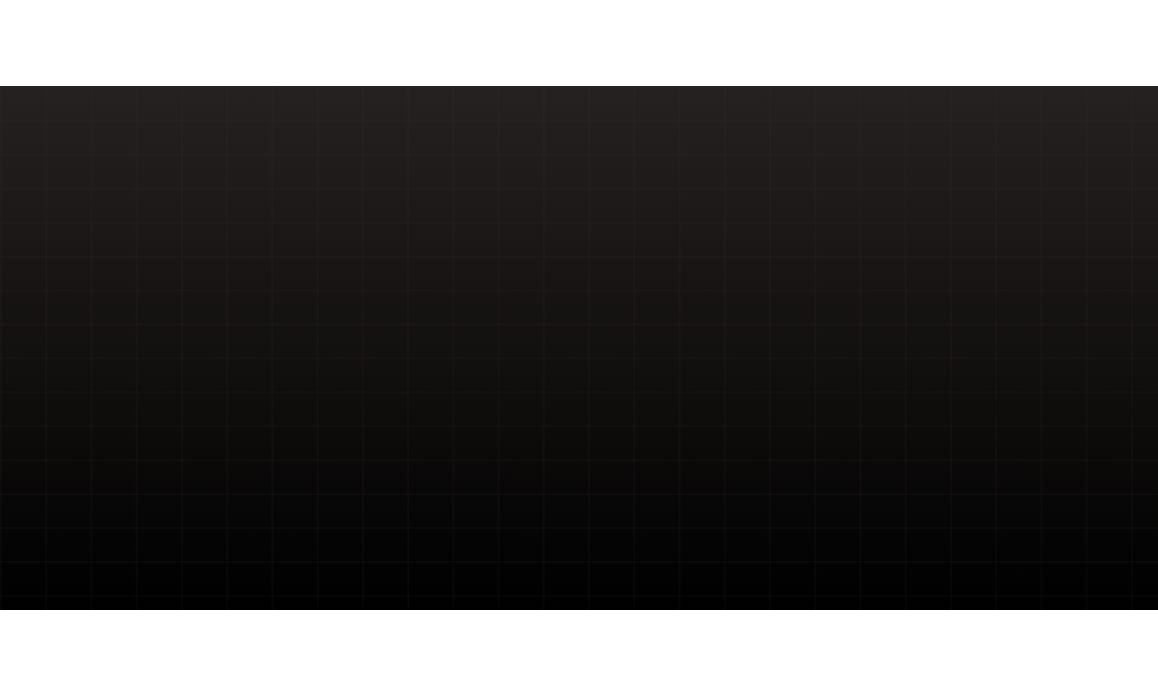 scroll, scrollTop: 0, scrollLeft: 0, axis: both 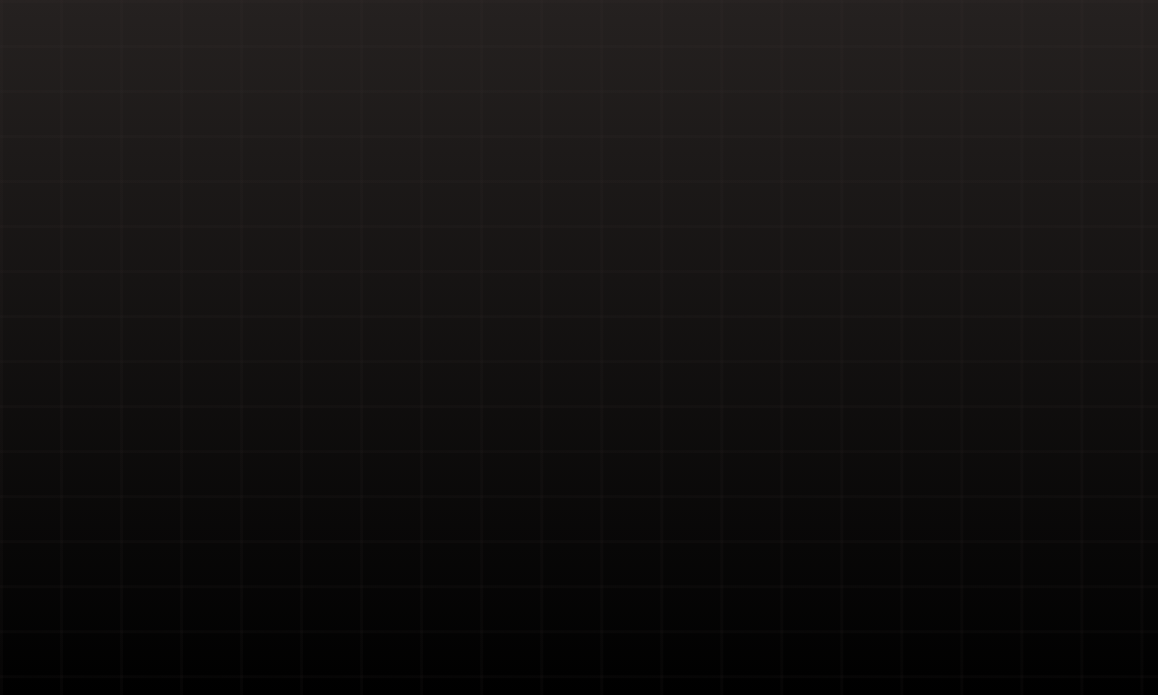 click at bounding box center [579, 347] 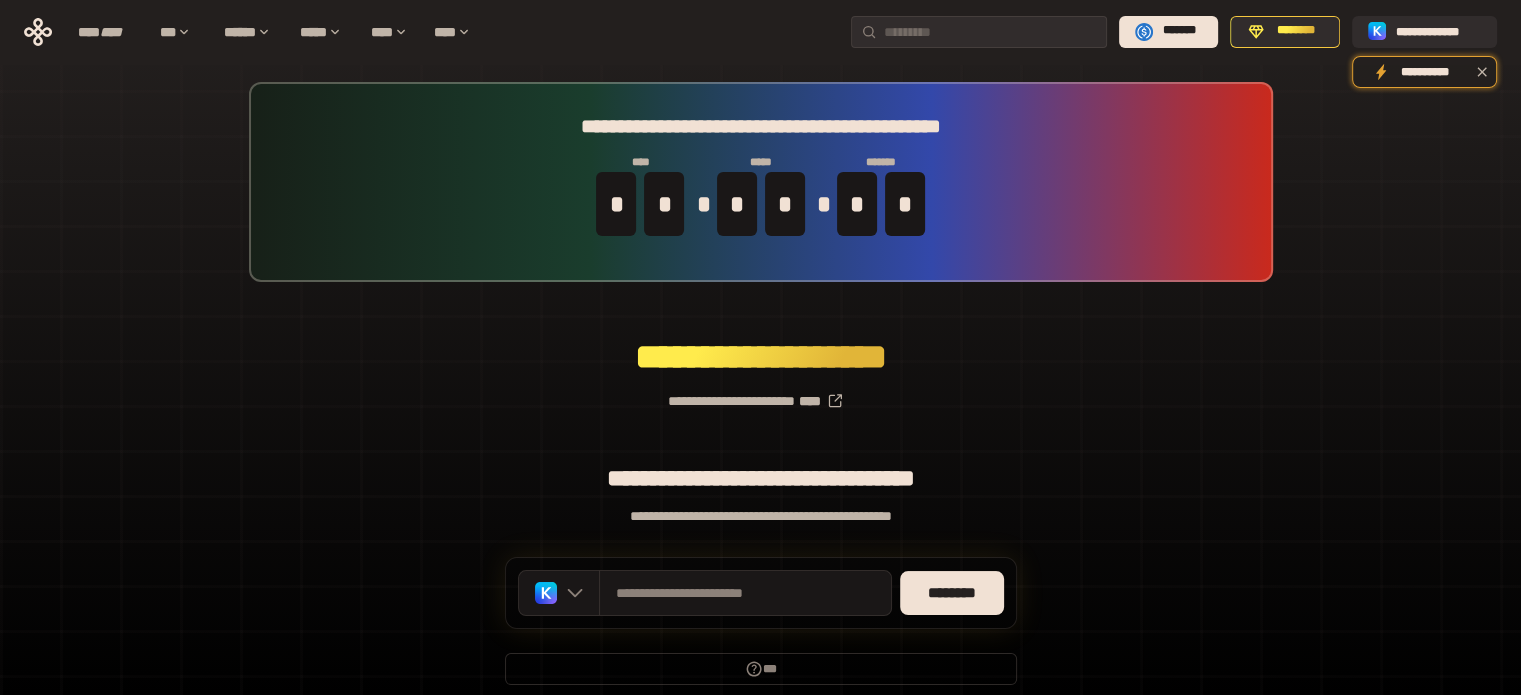 scroll, scrollTop: 0, scrollLeft: 0, axis: both 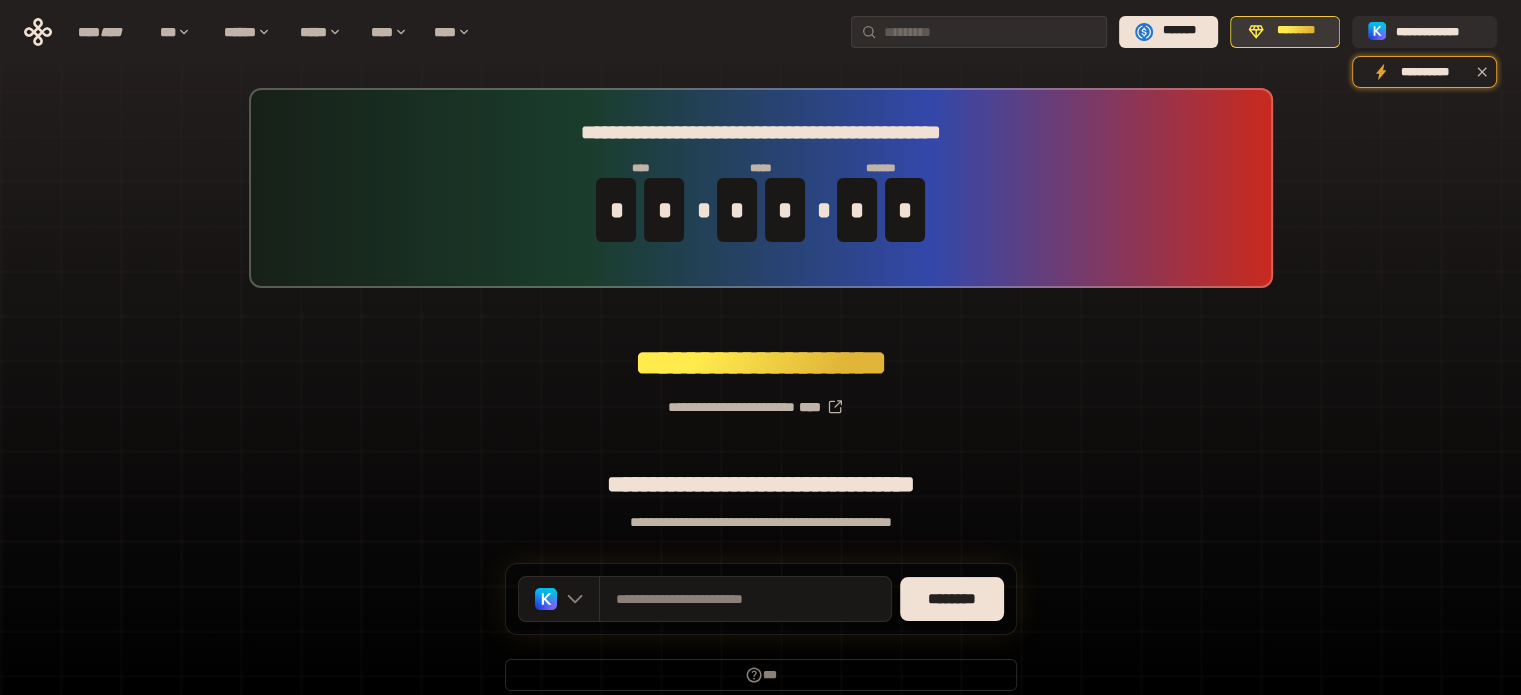 click on "********" at bounding box center (1296, 31) 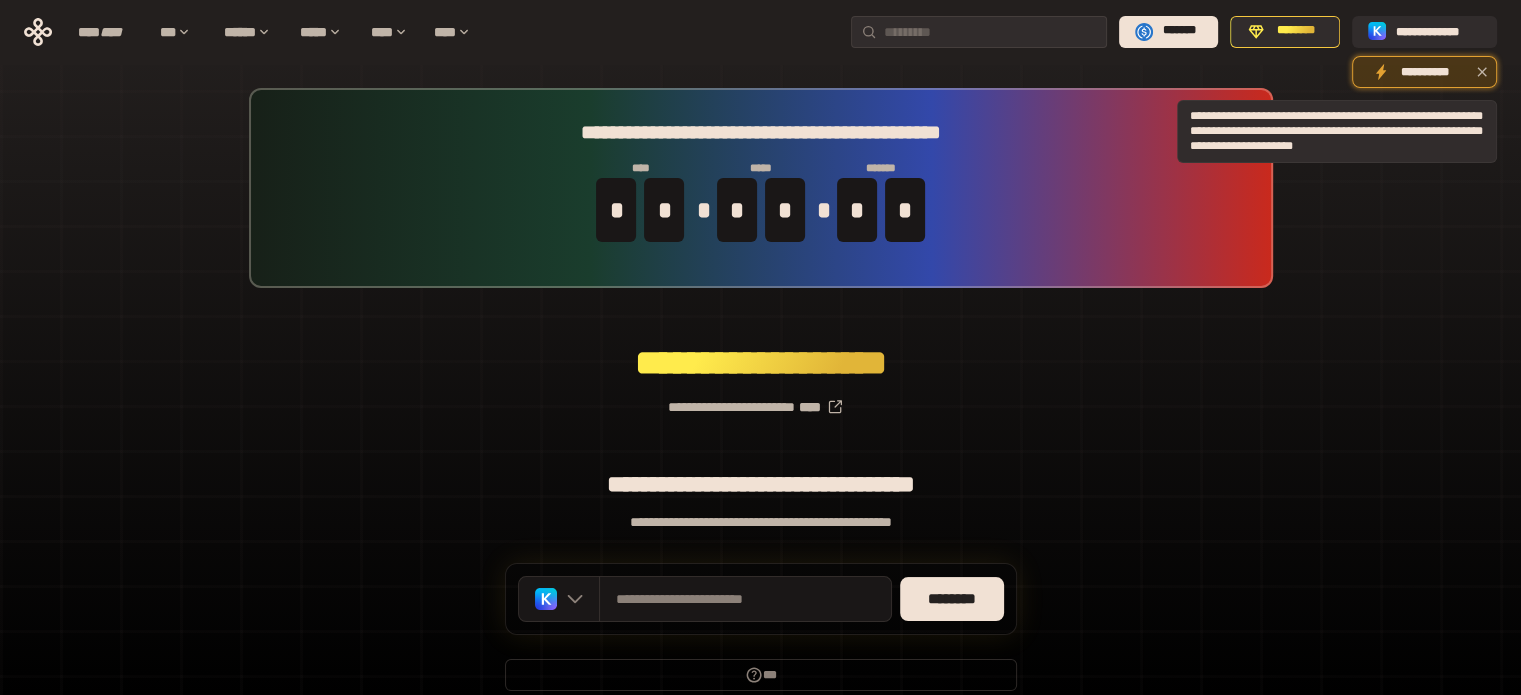 click on "**********" at bounding box center (1424, 72) 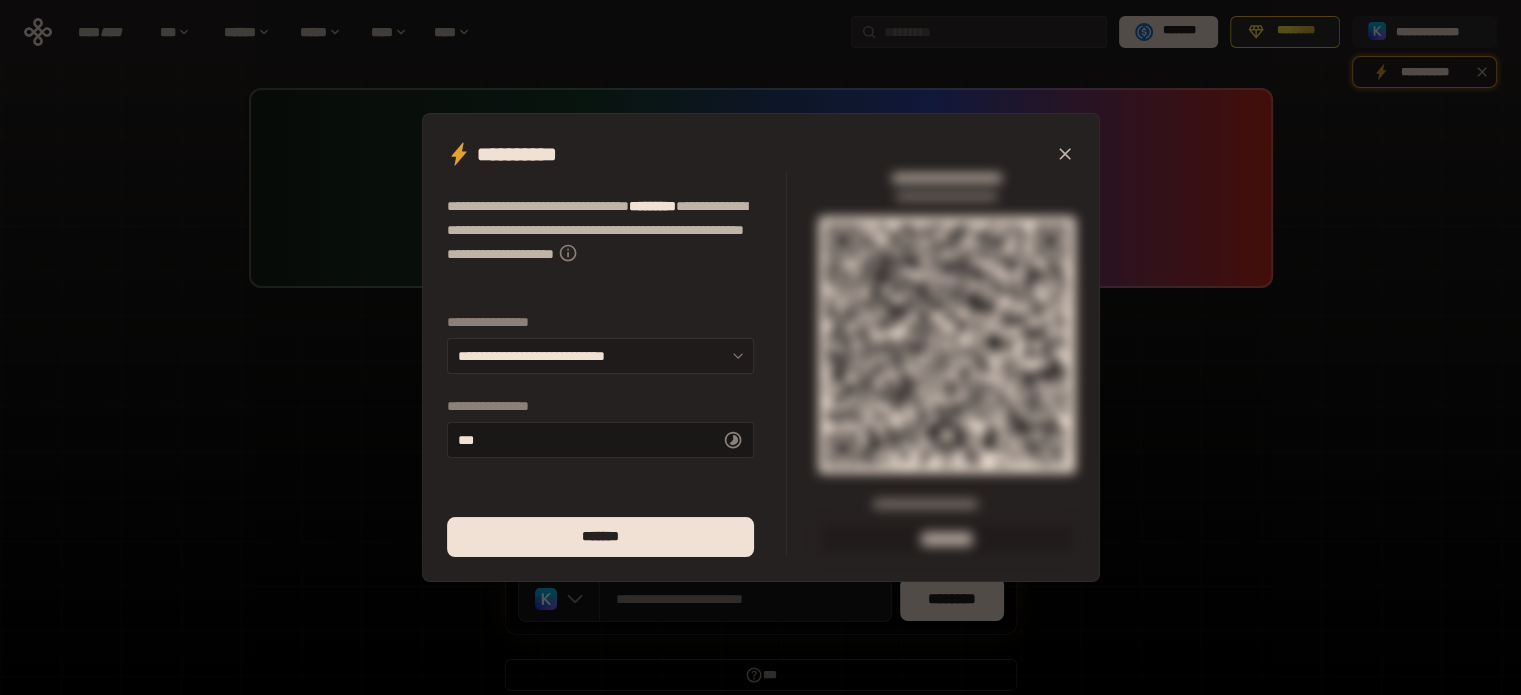 click 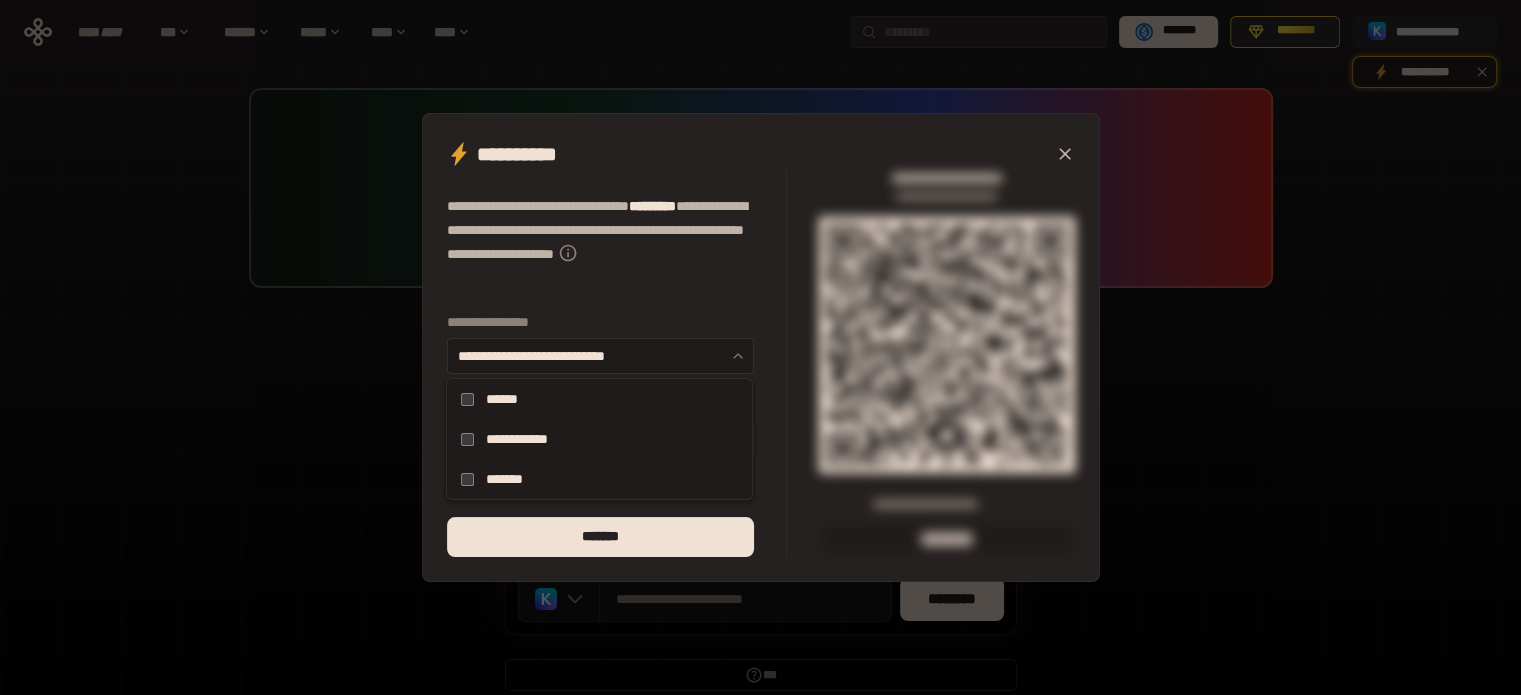 click 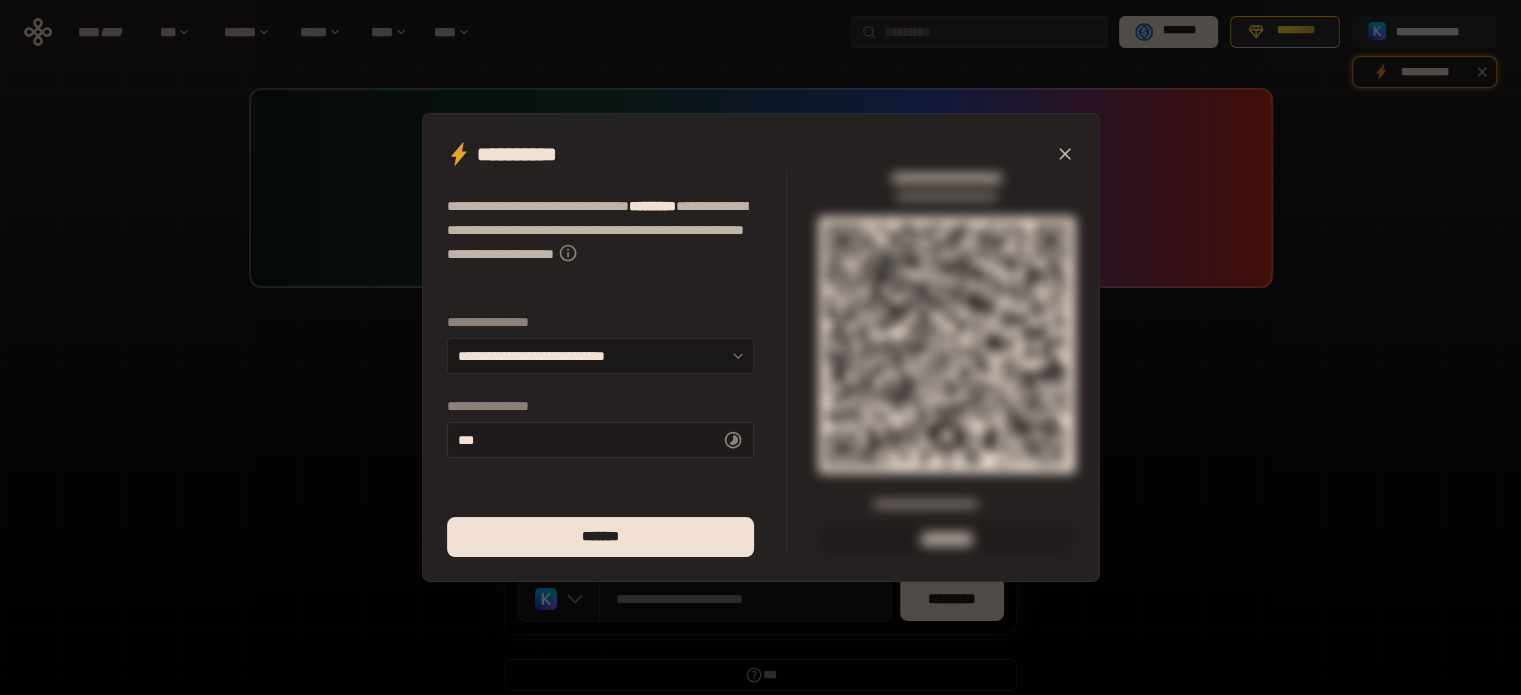 click on "** *" at bounding box center [600, 440] 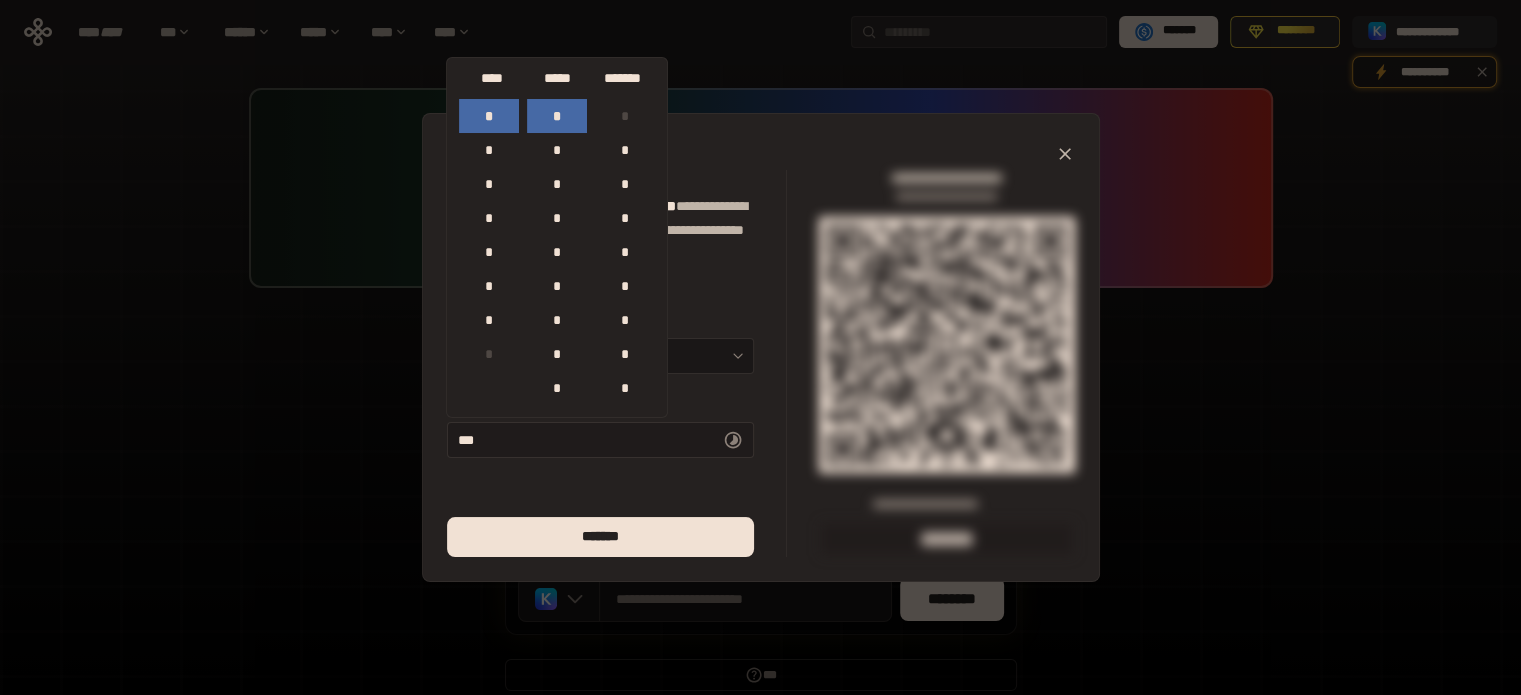 scroll, scrollTop: 884, scrollLeft: 0, axis: vertical 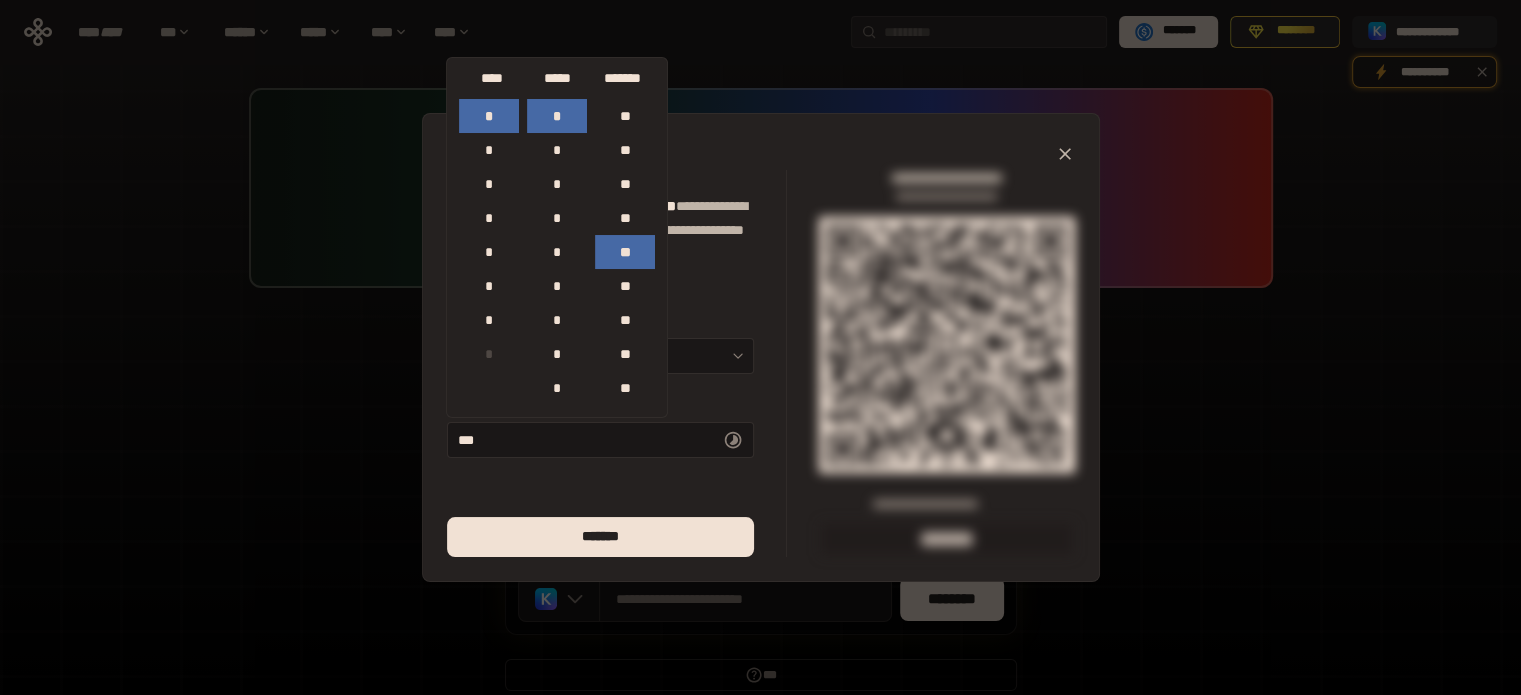 click on "**********" at bounding box center [617, 363] 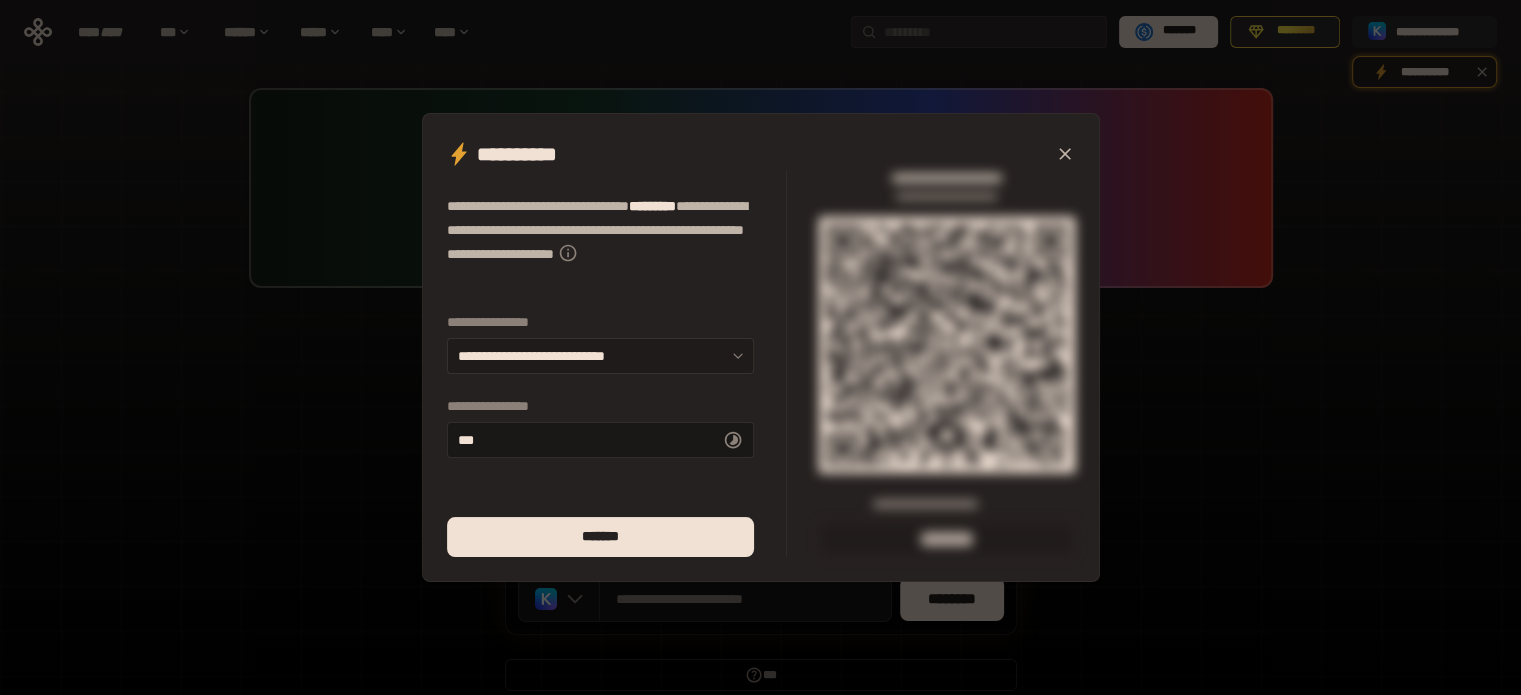 click at bounding box center (733, 356) 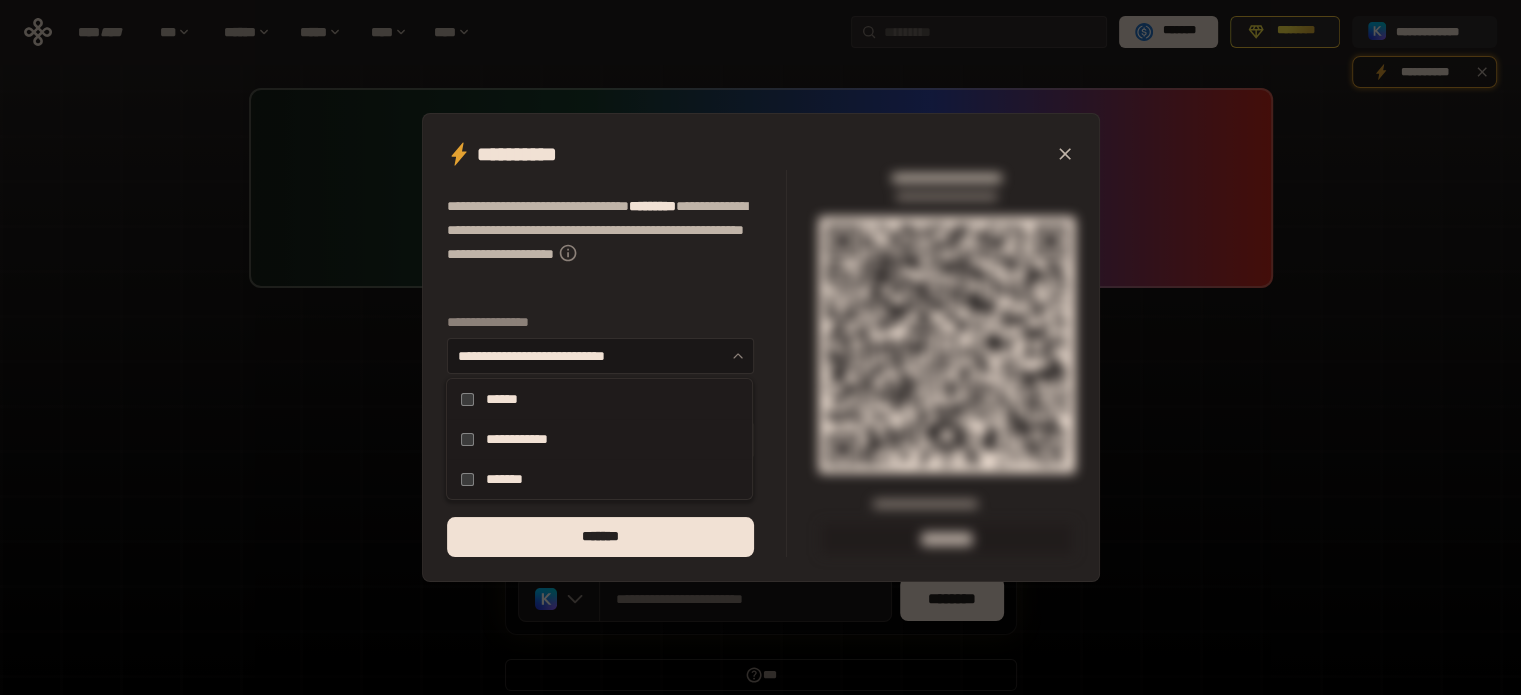 click 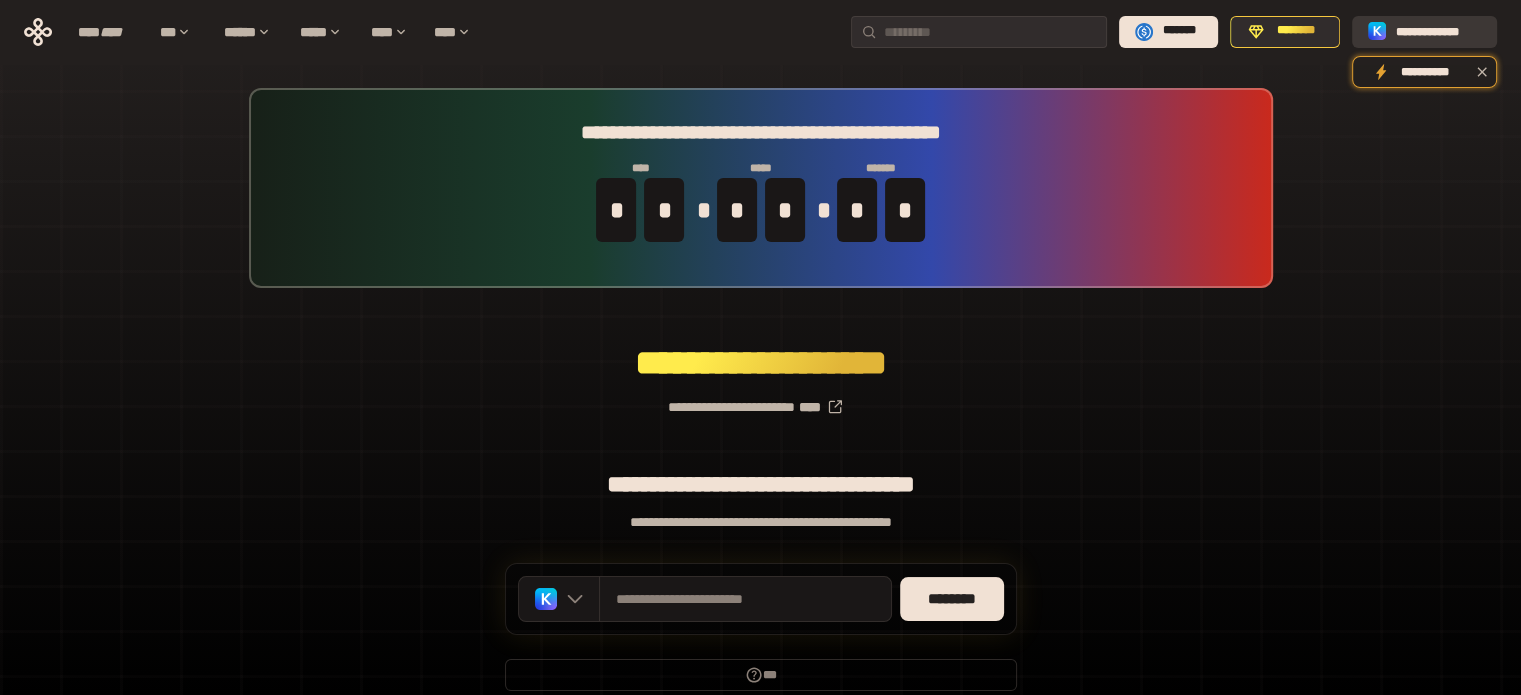 click on "**********" at bounding box center (1438, 31) 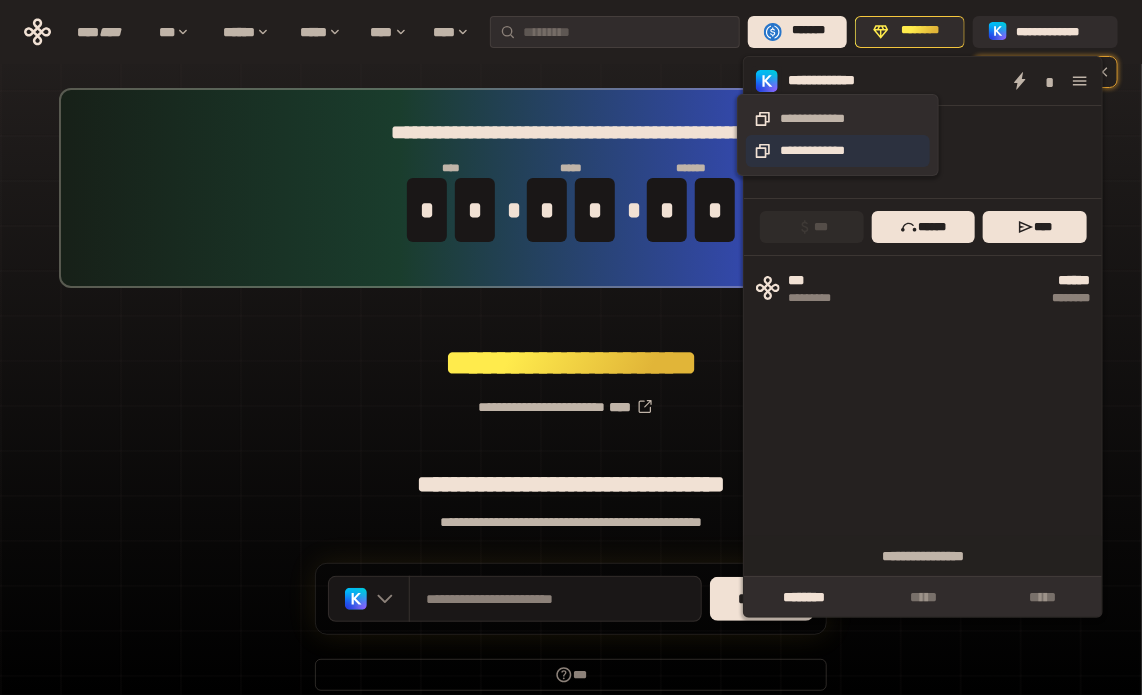 click on "**********" at bounding box center (838, 151) 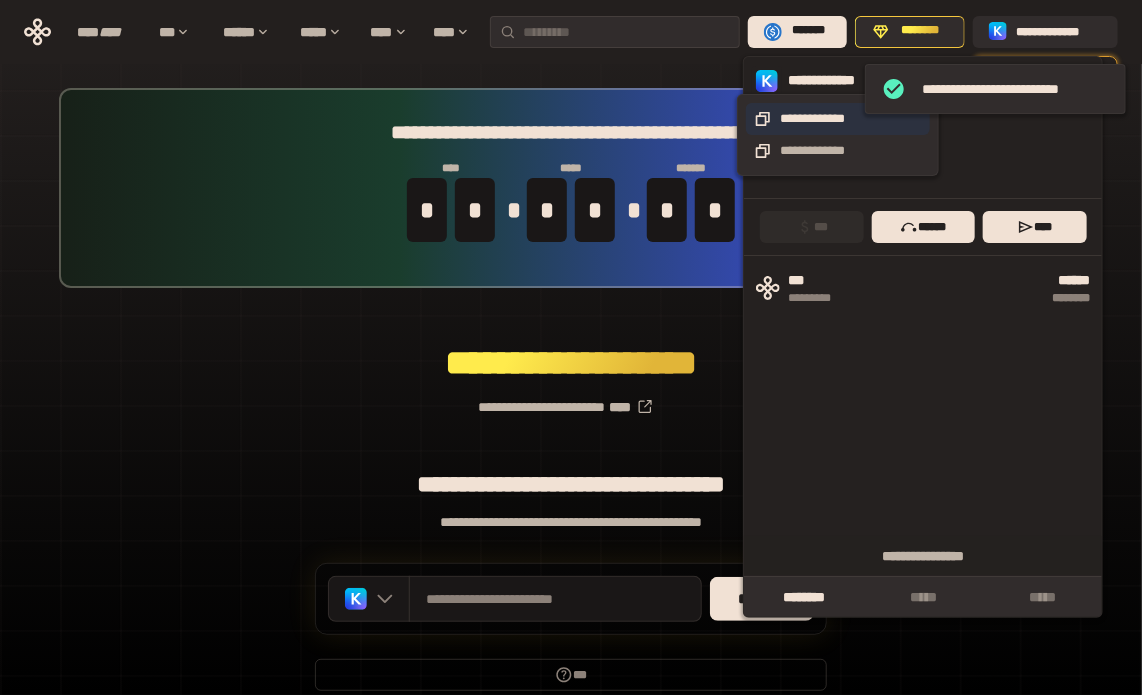 click on "**********" at bounding box center (838, 119) 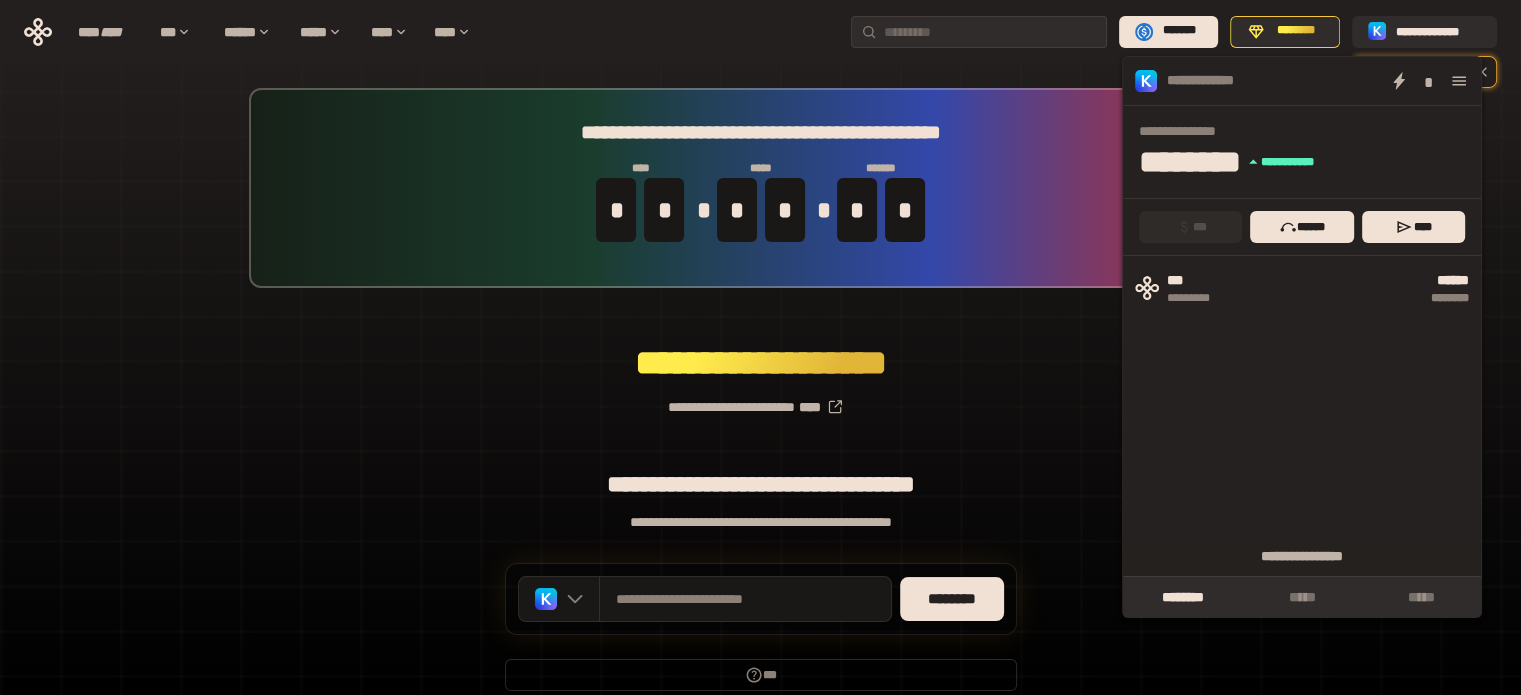 click on "**********" at bounding box center (760, 399) 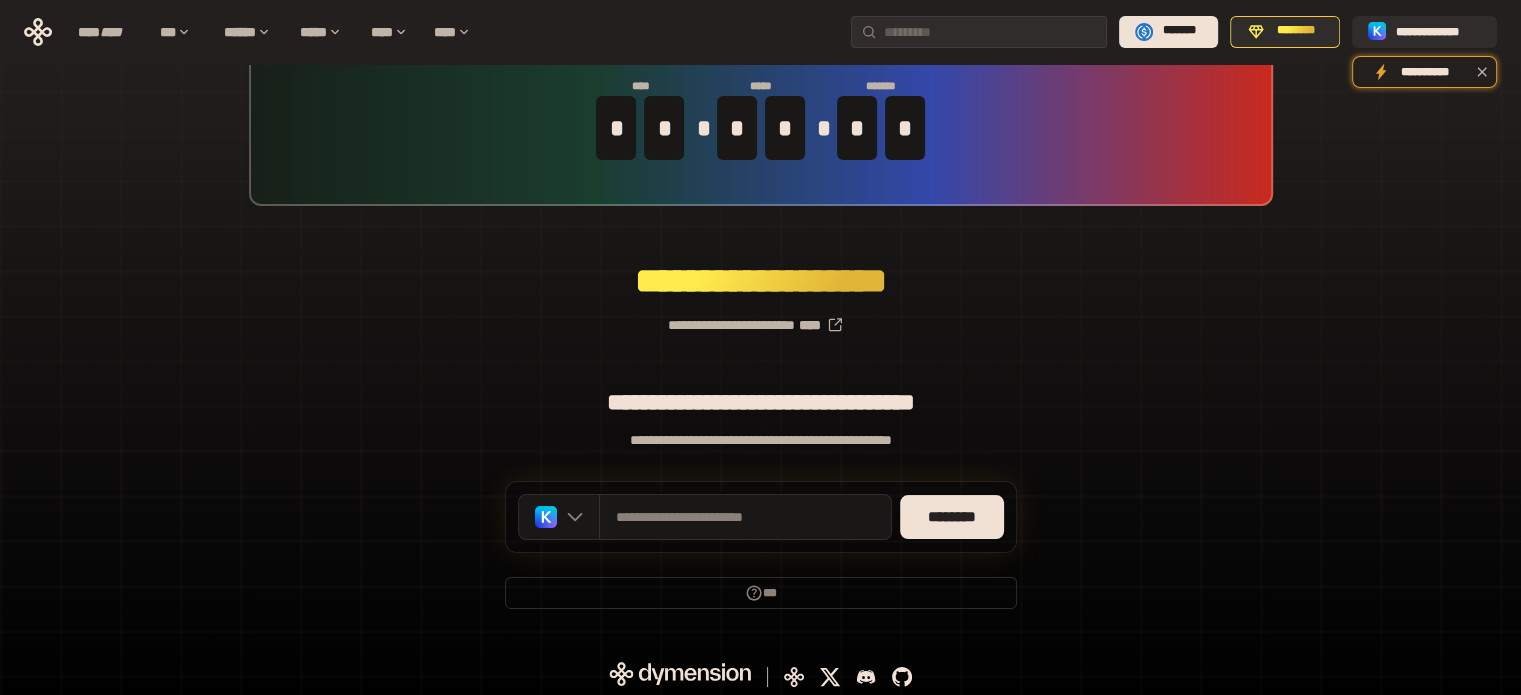 scroll, scrollTop: 87, scrollLeft: 0, axis: vertical 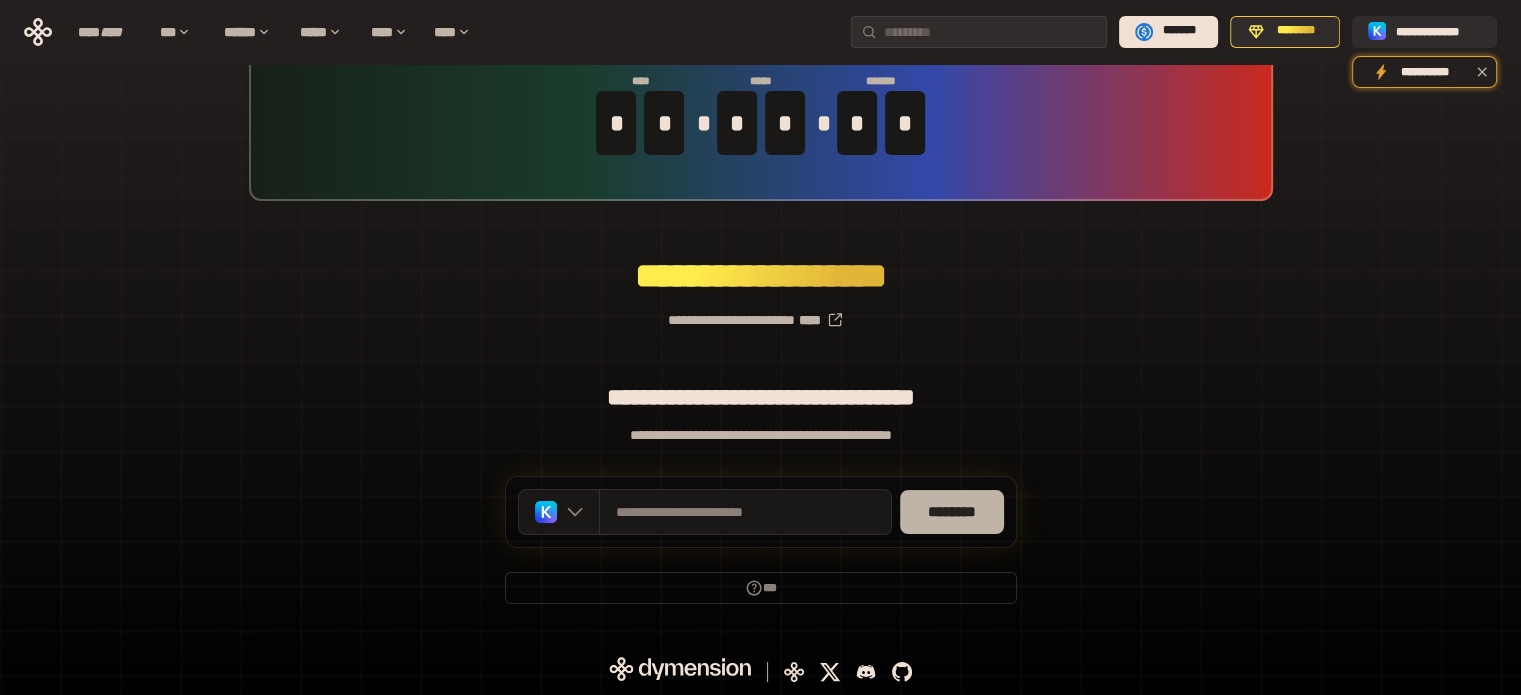 click on "********" at bounding box center [952, 512] 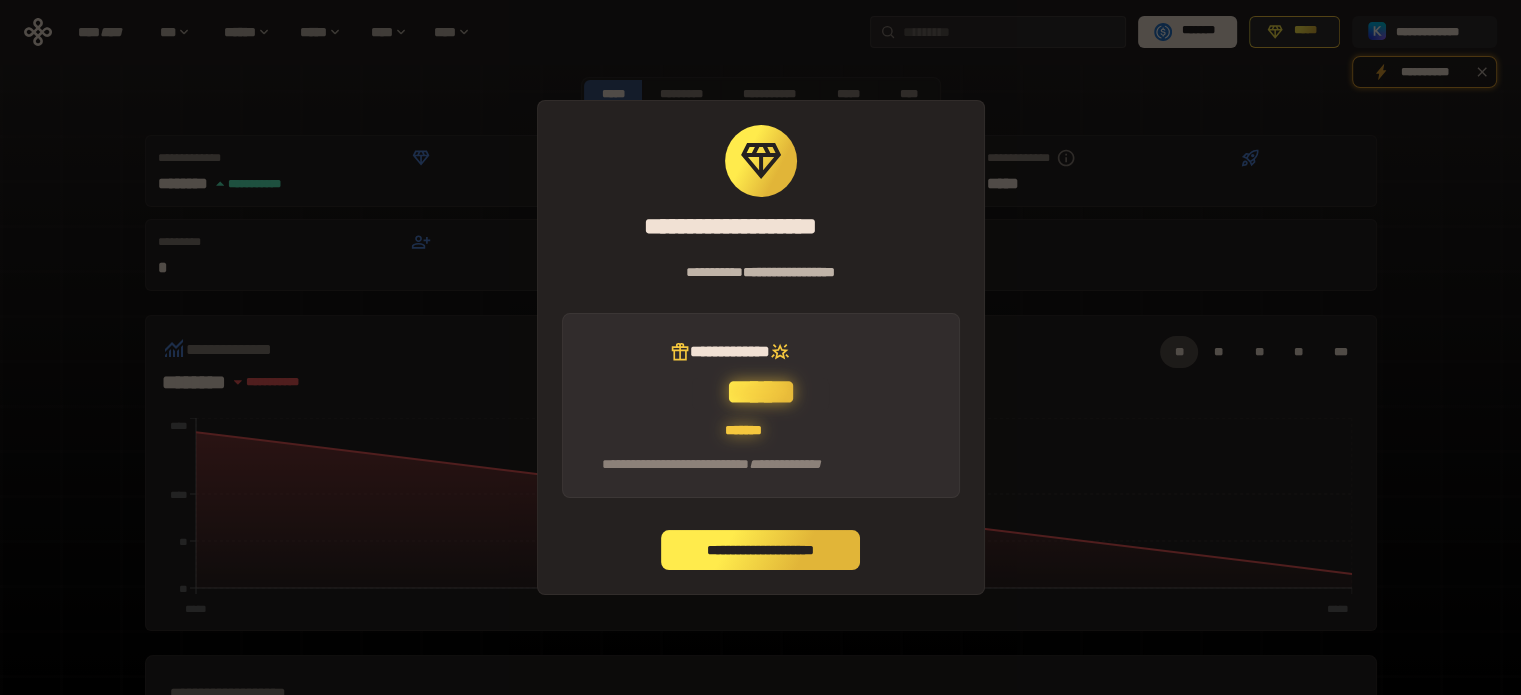 click on "**********" at bounding box center [761, 550] 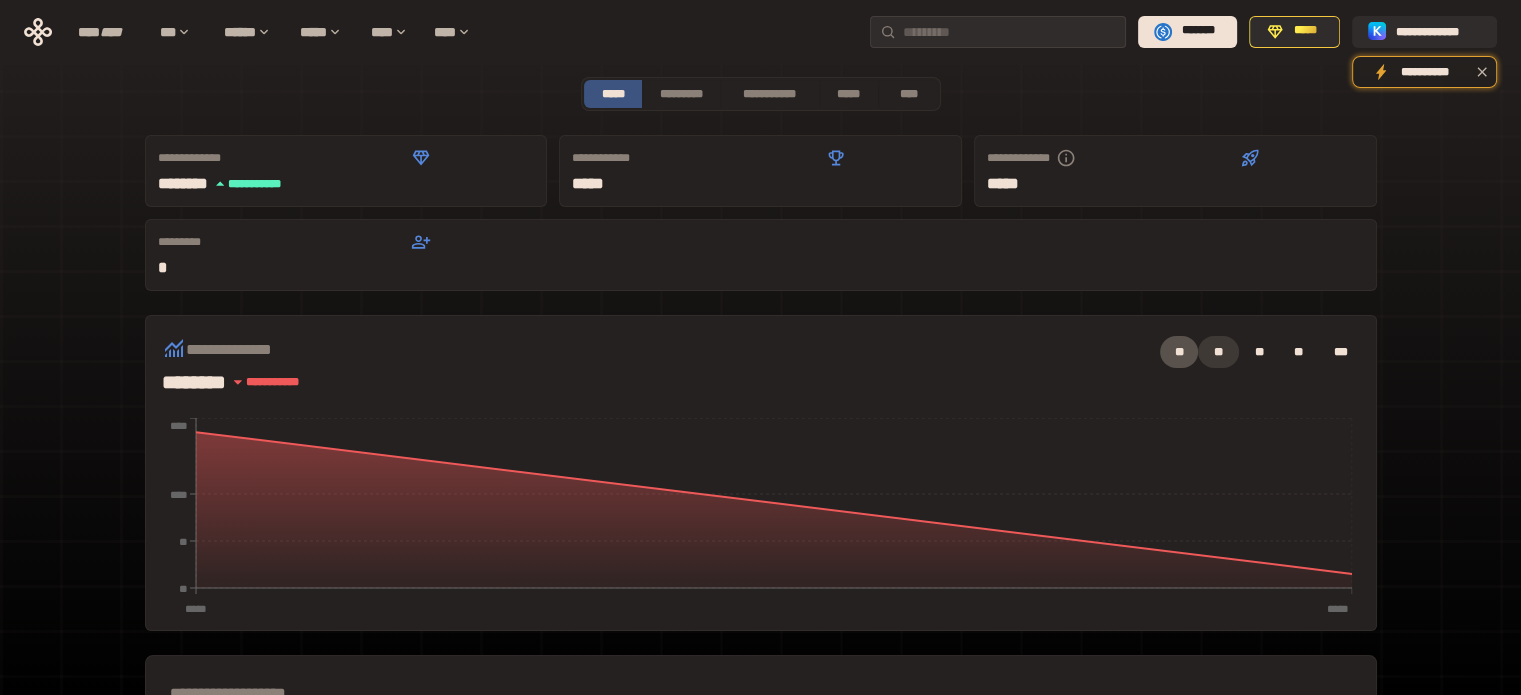 click on "**" at bounding box center [1218, 352] 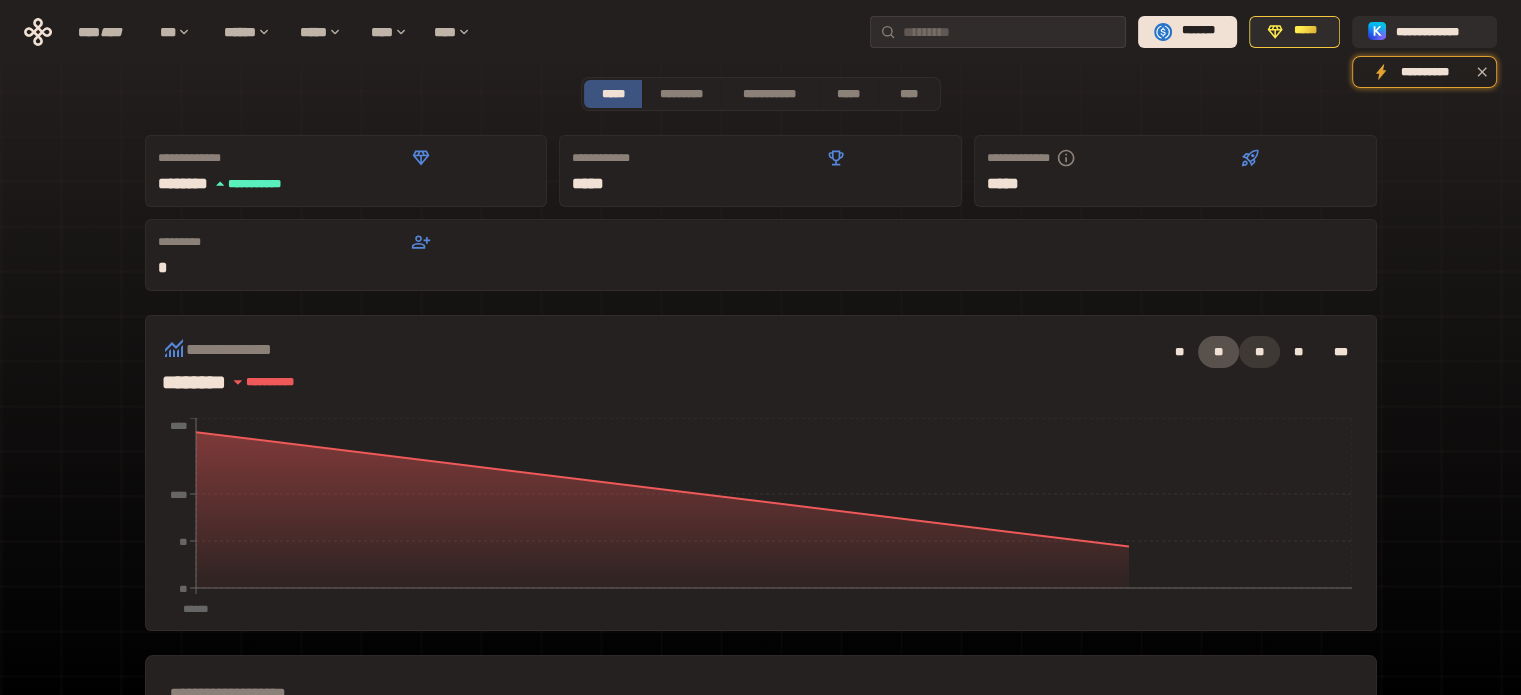 click on "**" at bounding box center [1259, 352] 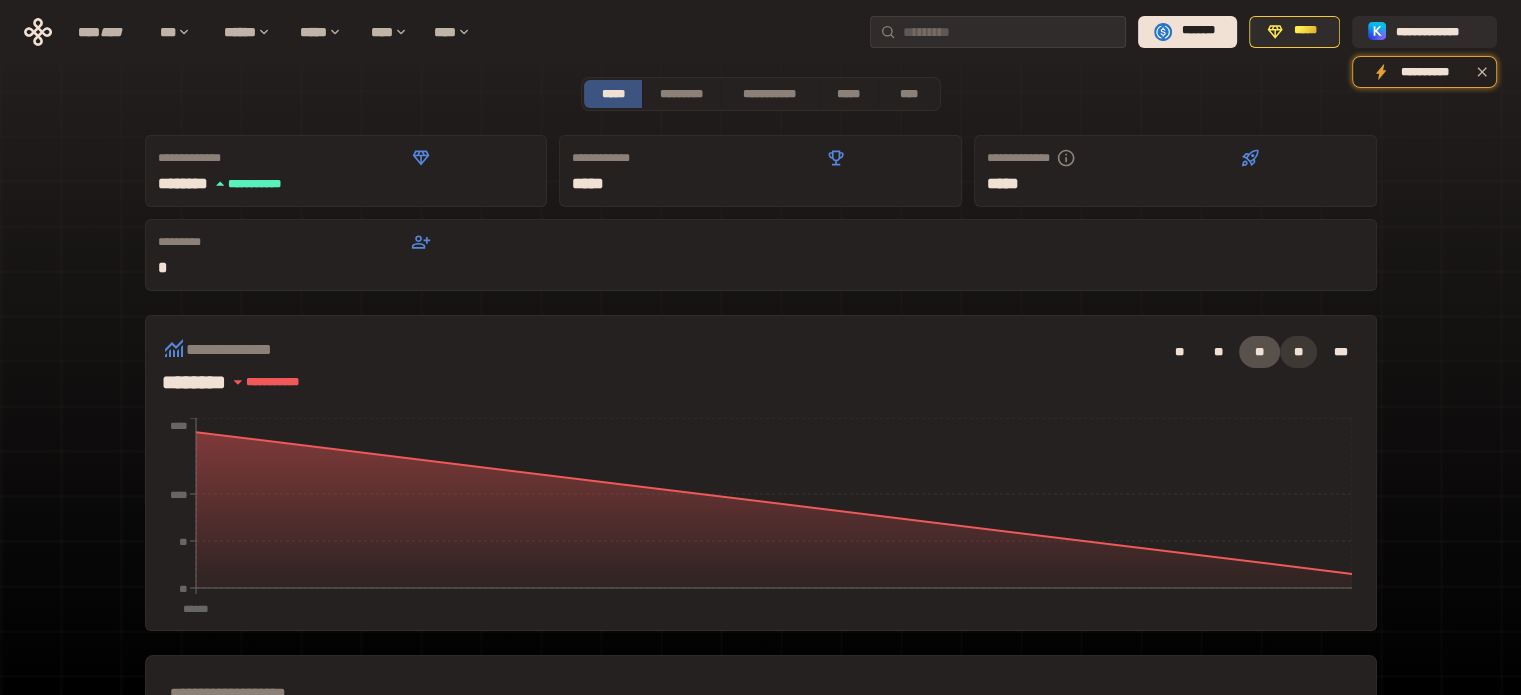 click on "**" at bounding box center (1299, 352) 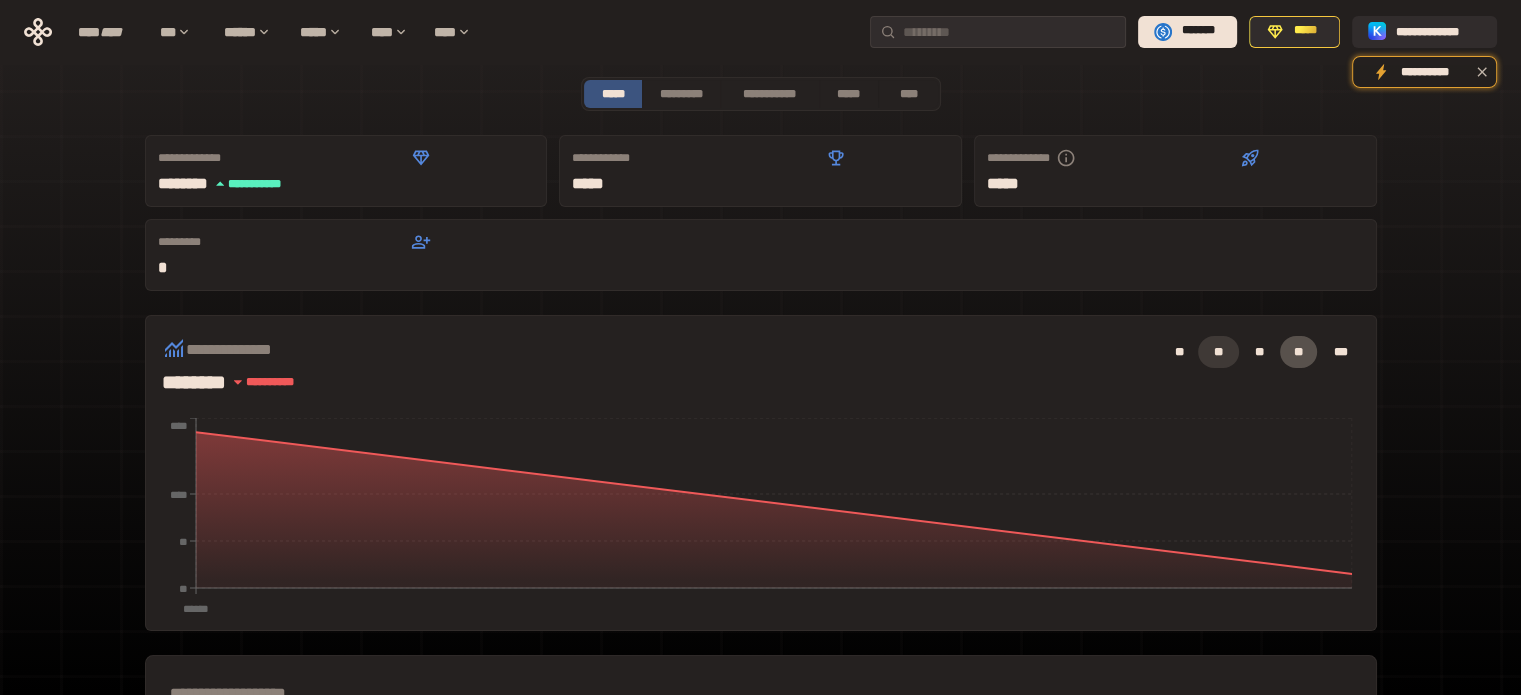 click on "**" at bounding box center (1218, 352) 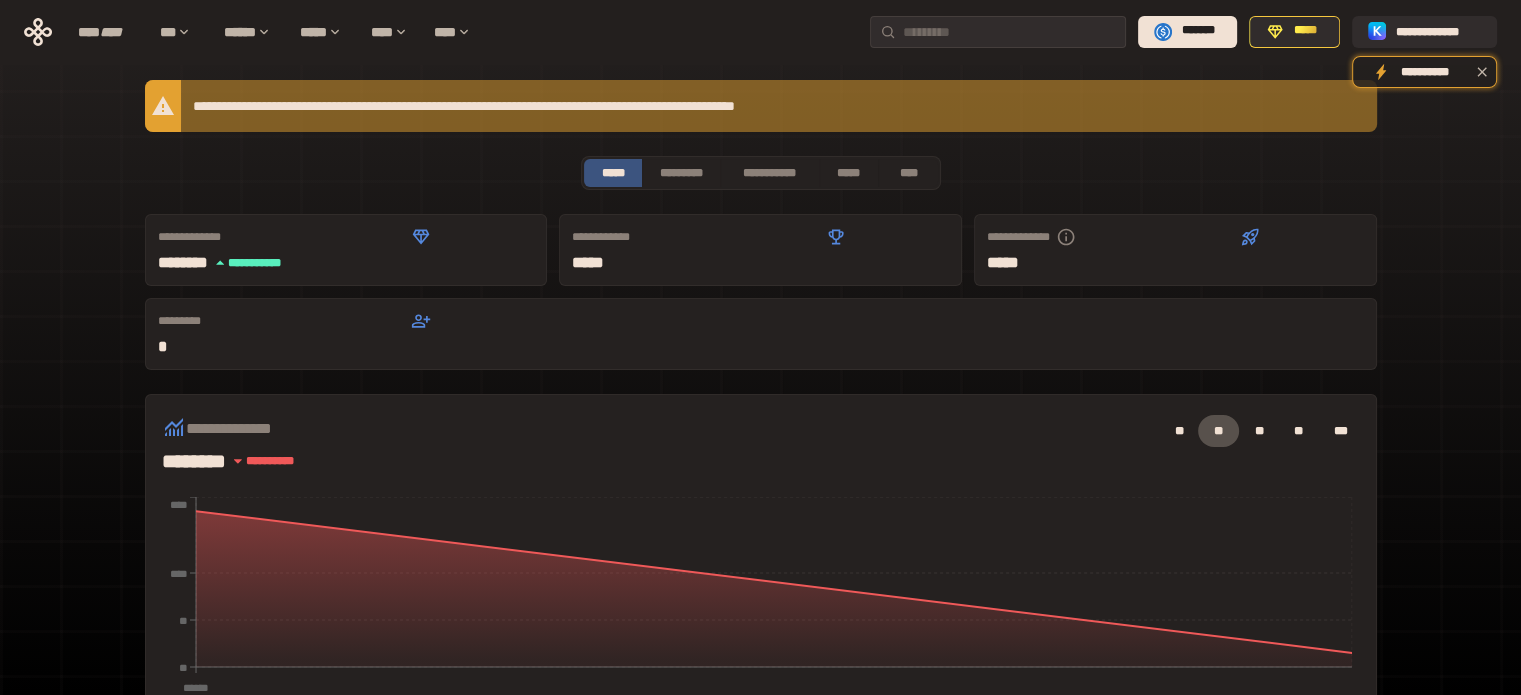 scroll, scrollTop: 0, scrollLeft: 0, axis: both 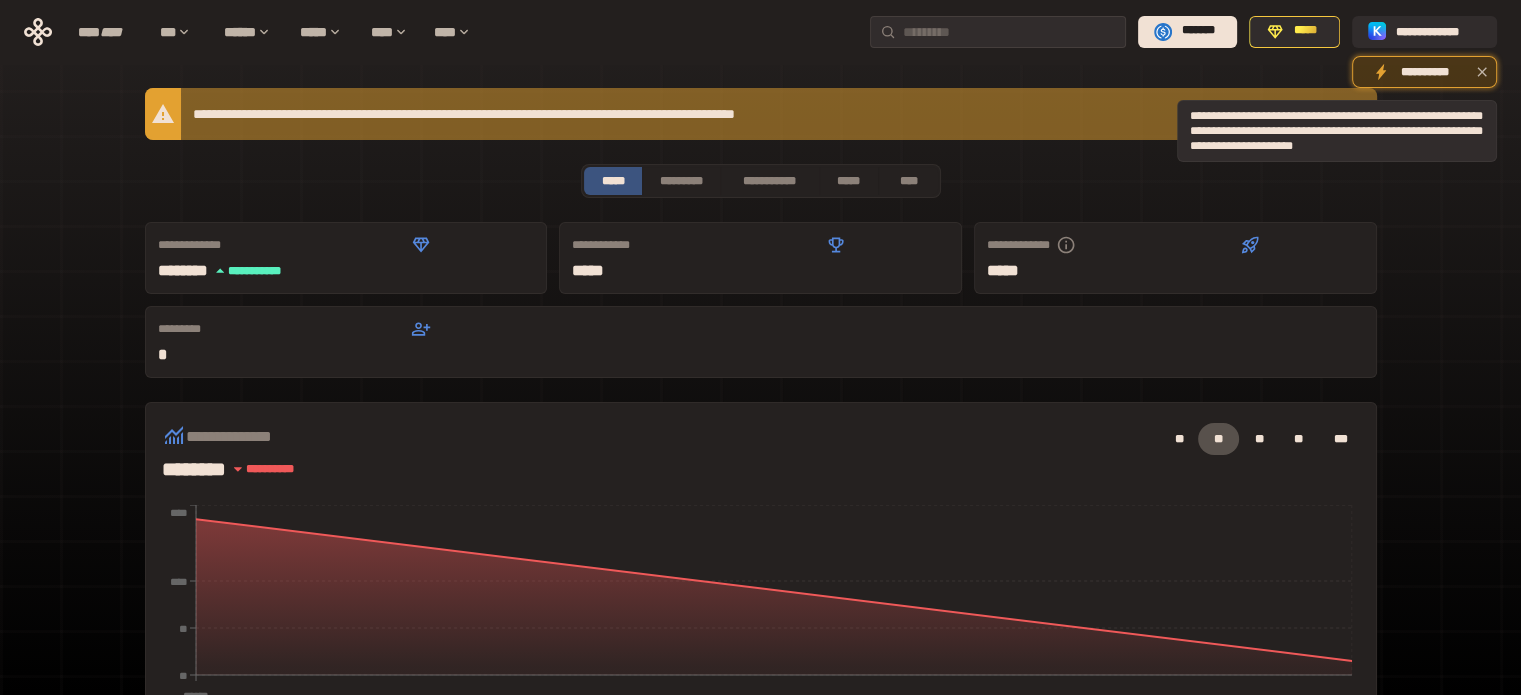 click 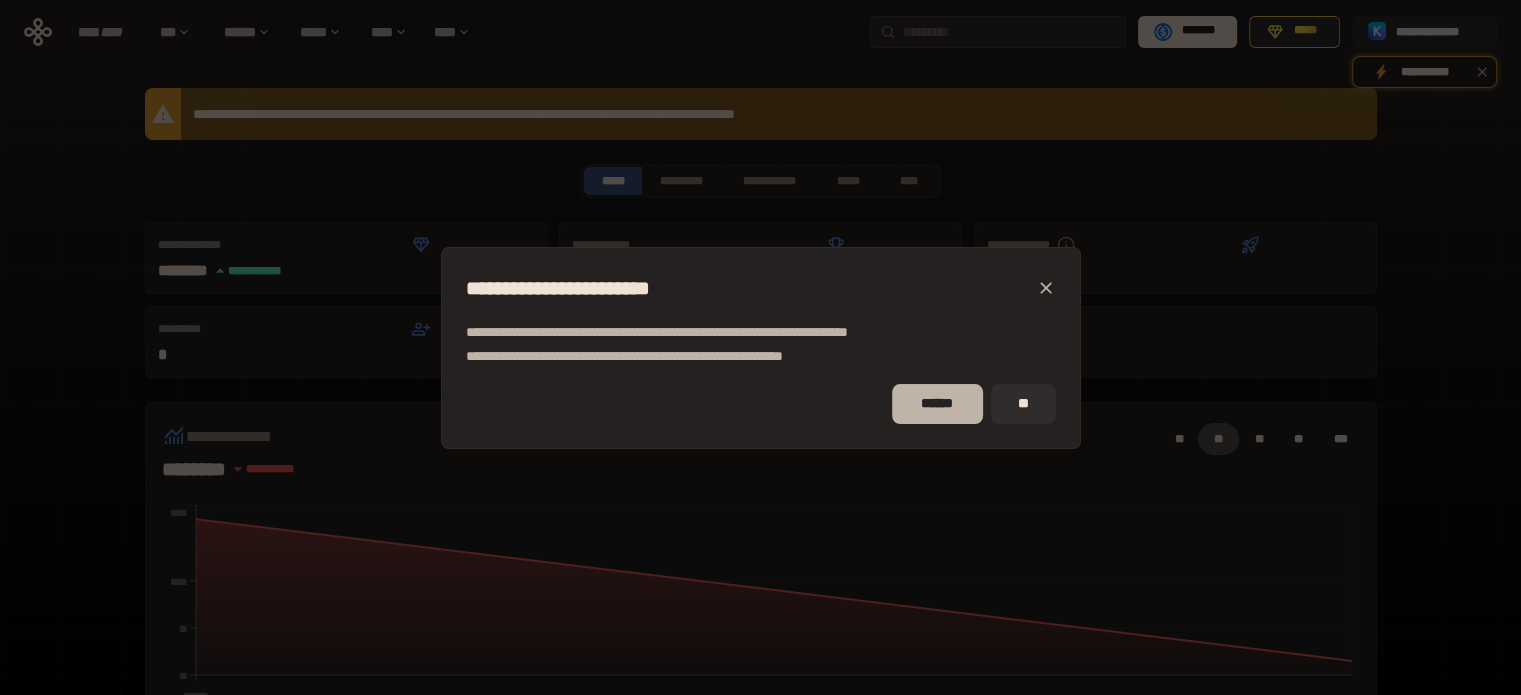 click on "******" at bounding box center (937, 404) 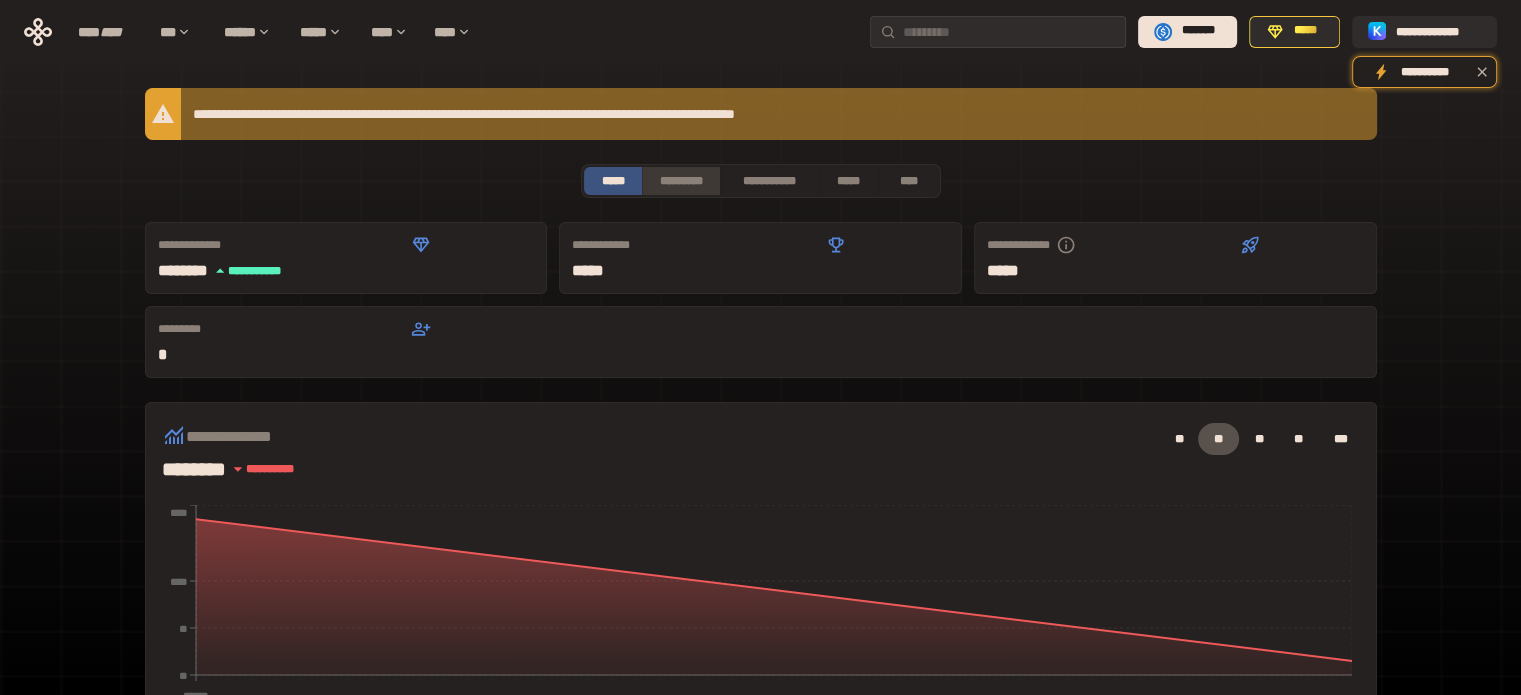 click on "*********" at bounding box center [680, 181] 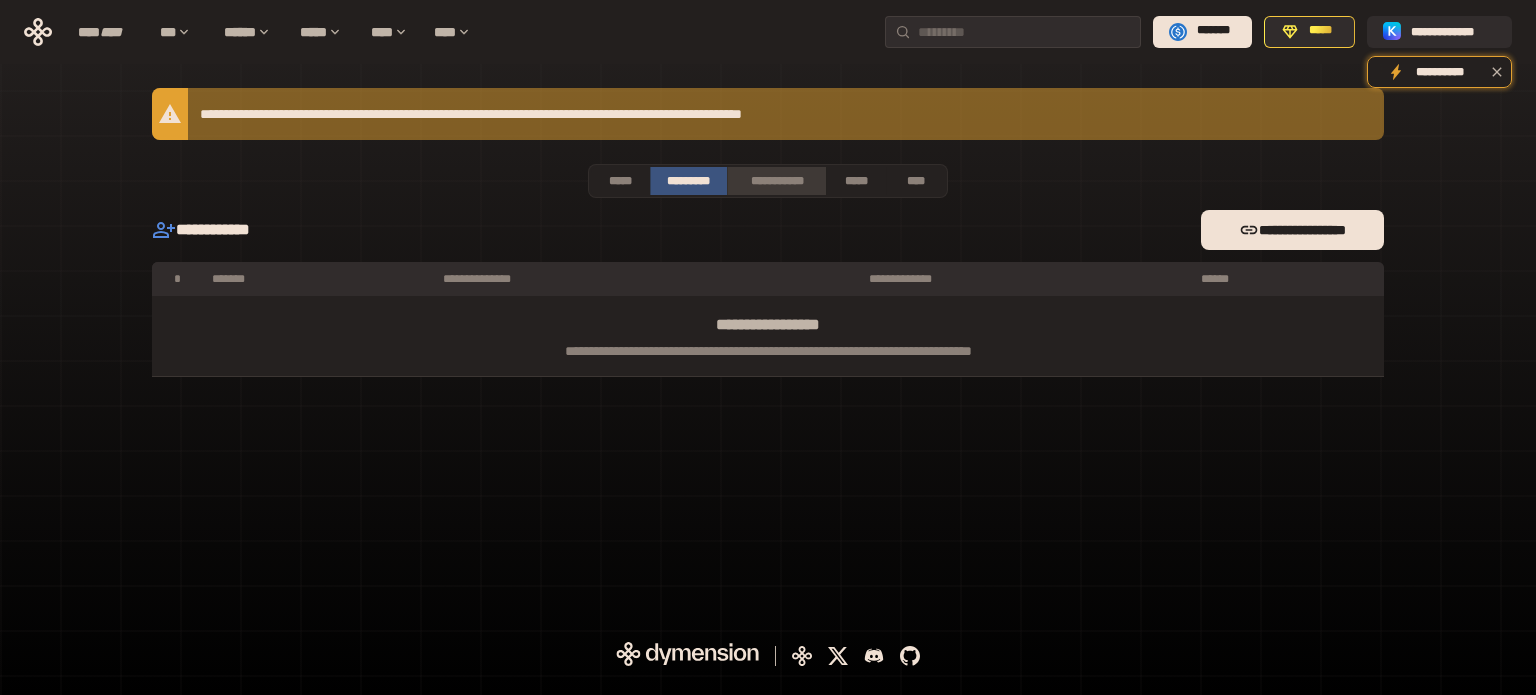 click on "**********" at bounding box center (776, 181) 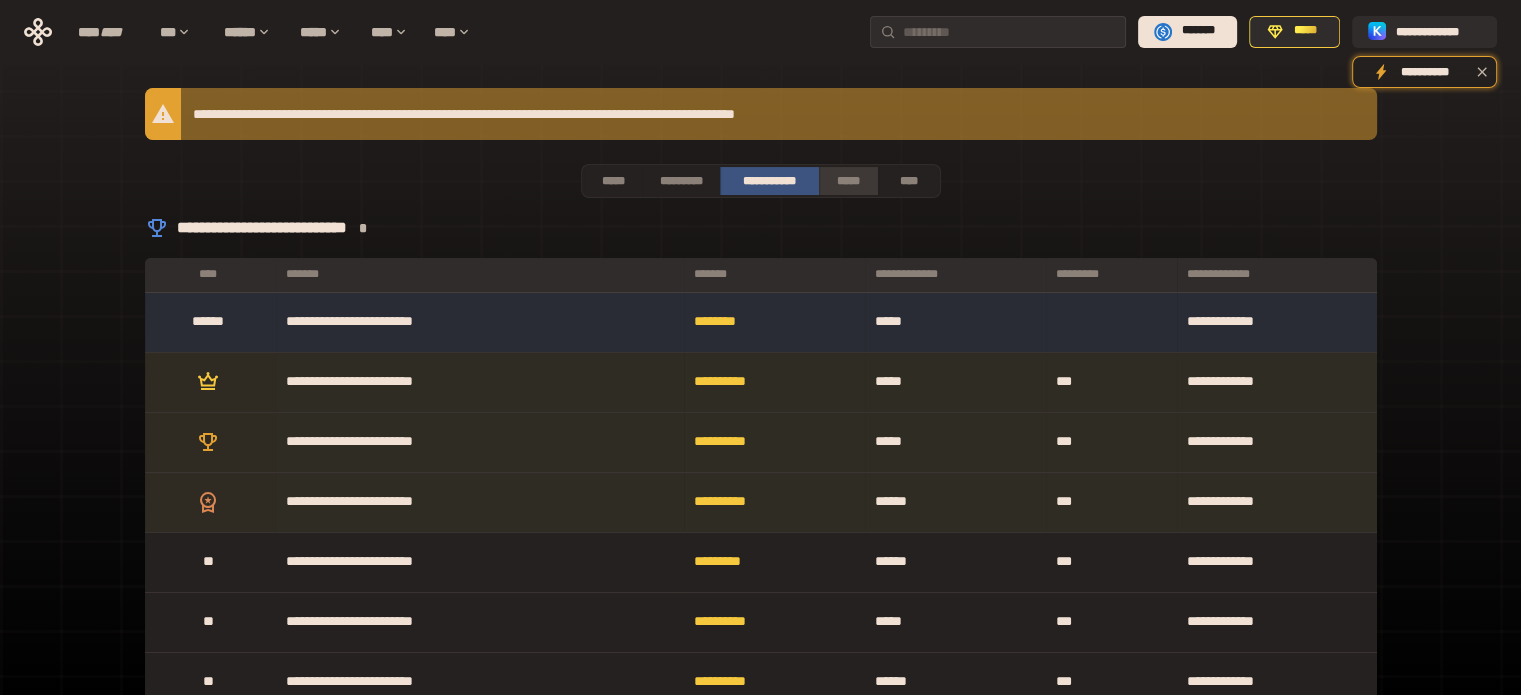 click on "*****" at bounding box center (849, 181) 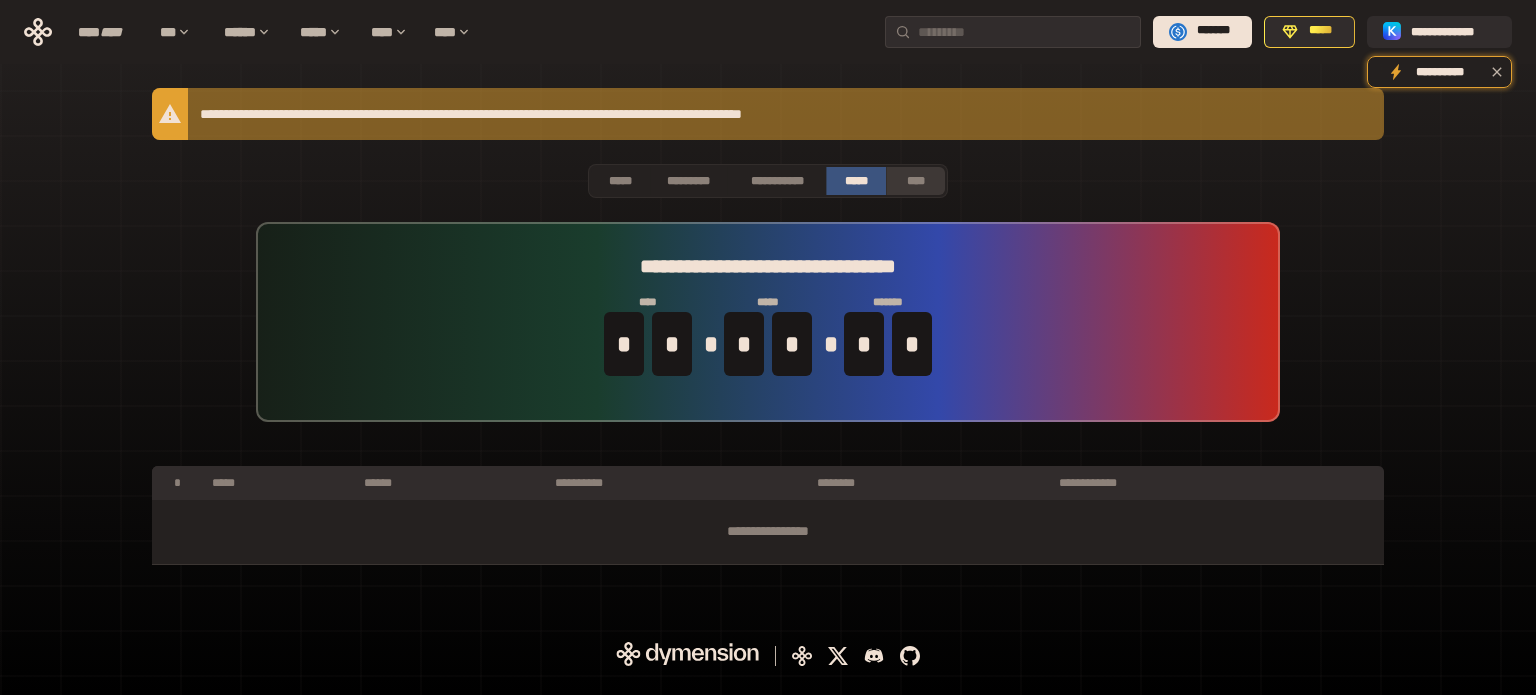 click on "****" at bounding box center (916, 181) 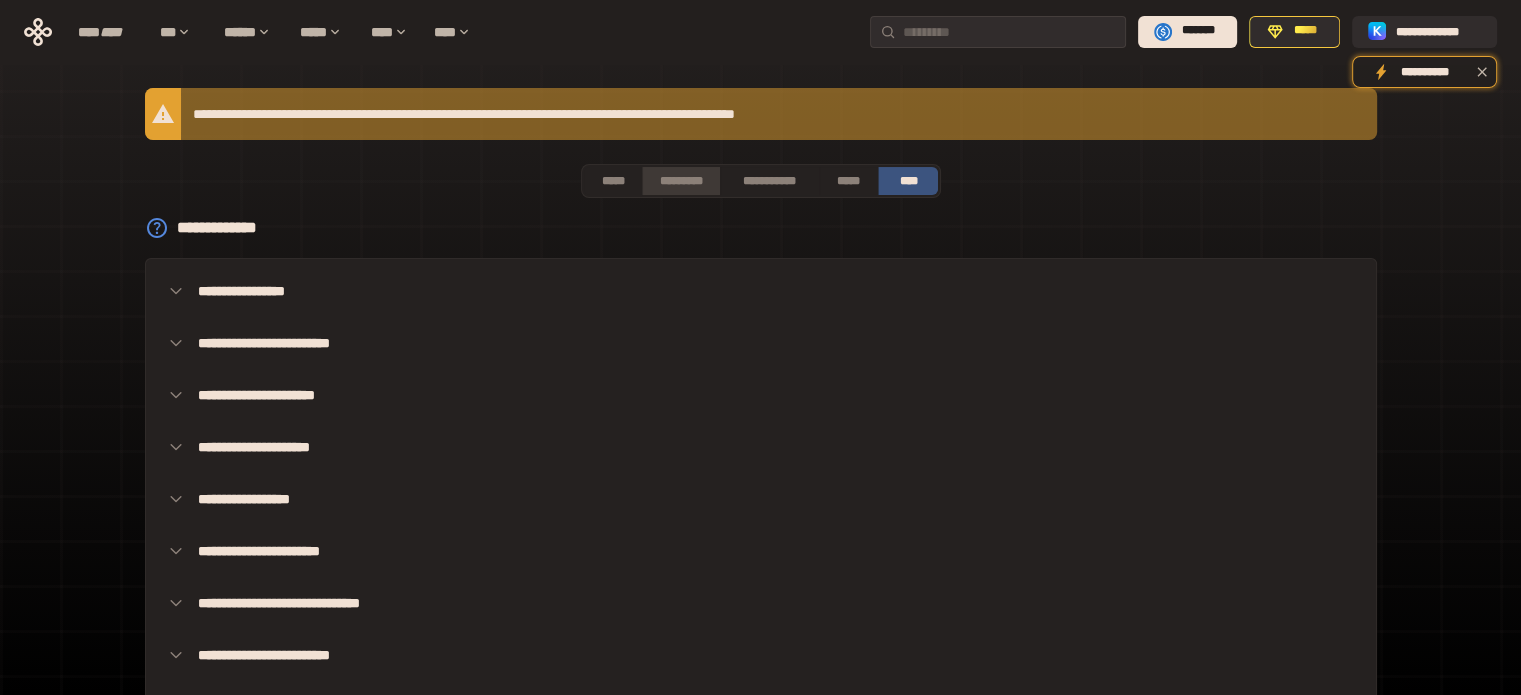 click on "*********" at bounding box center (680, 181) 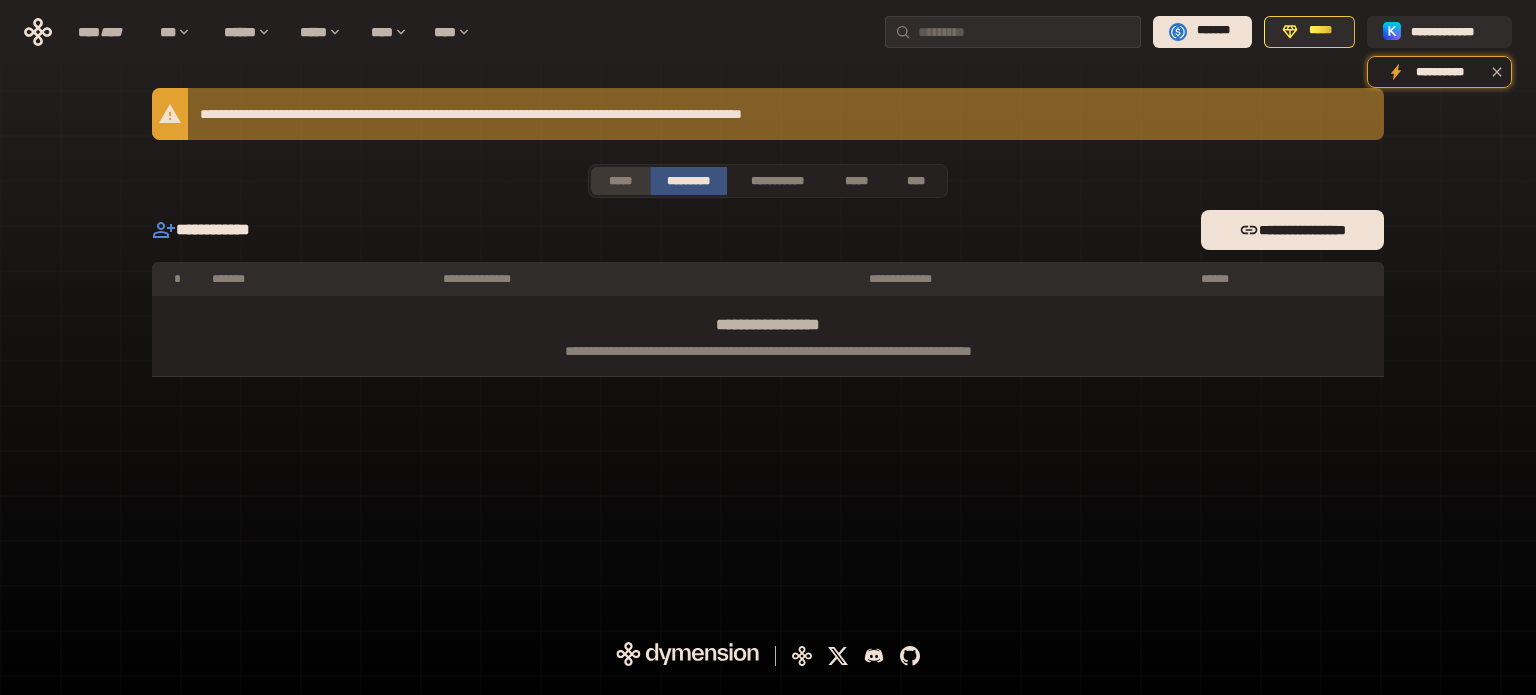 click on "*****" at bounding box center (620, 181) 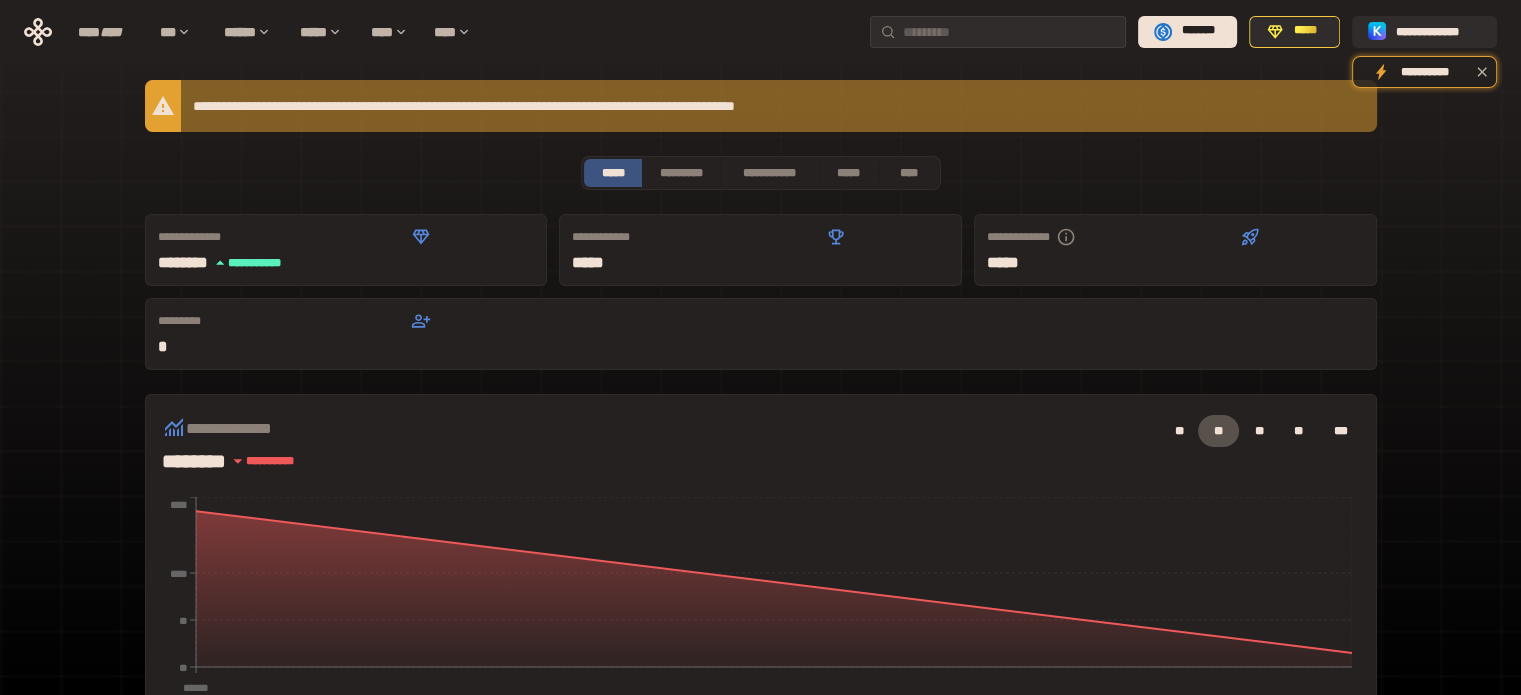 scroll, scrollTop: 0, scrollLeft: 0, axis: both 